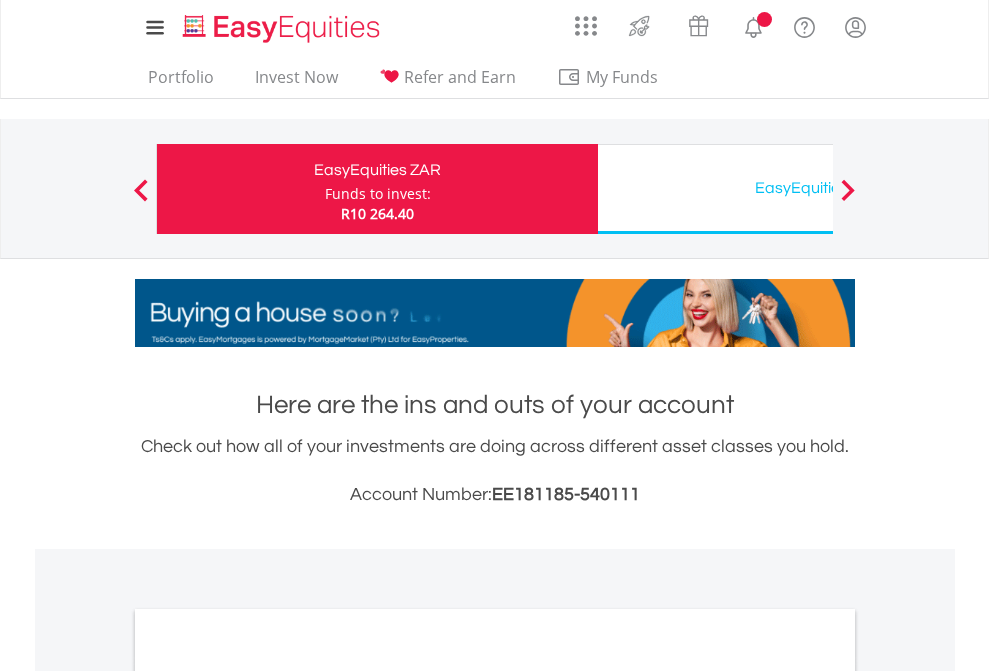 scroll, scrollTop: 0, scrollLeft: 0, axis: both 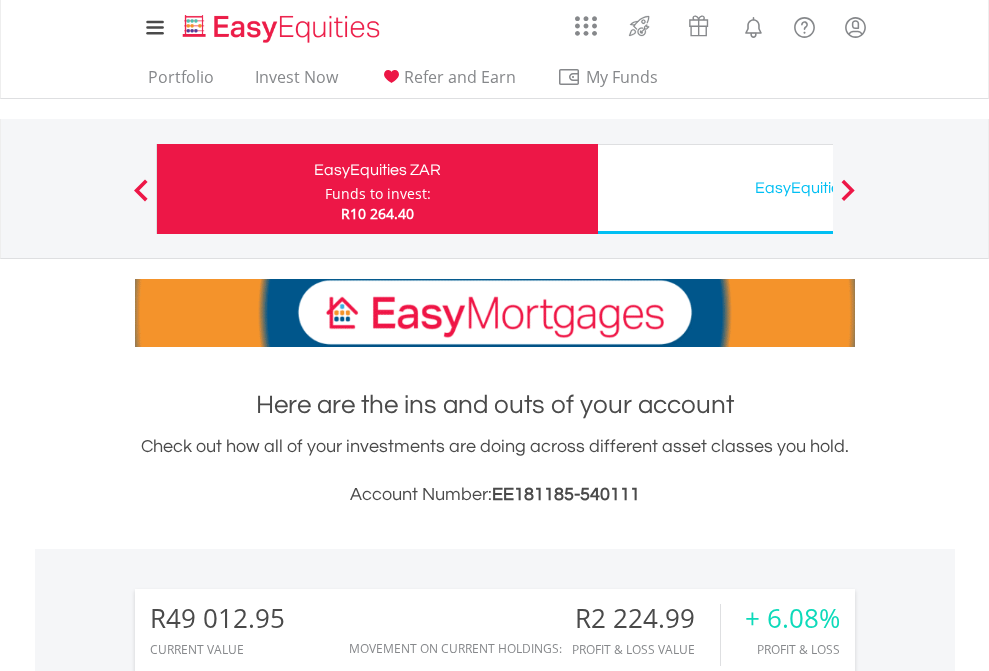 click on "Funds to invest:" at bounding box center [378, 194] 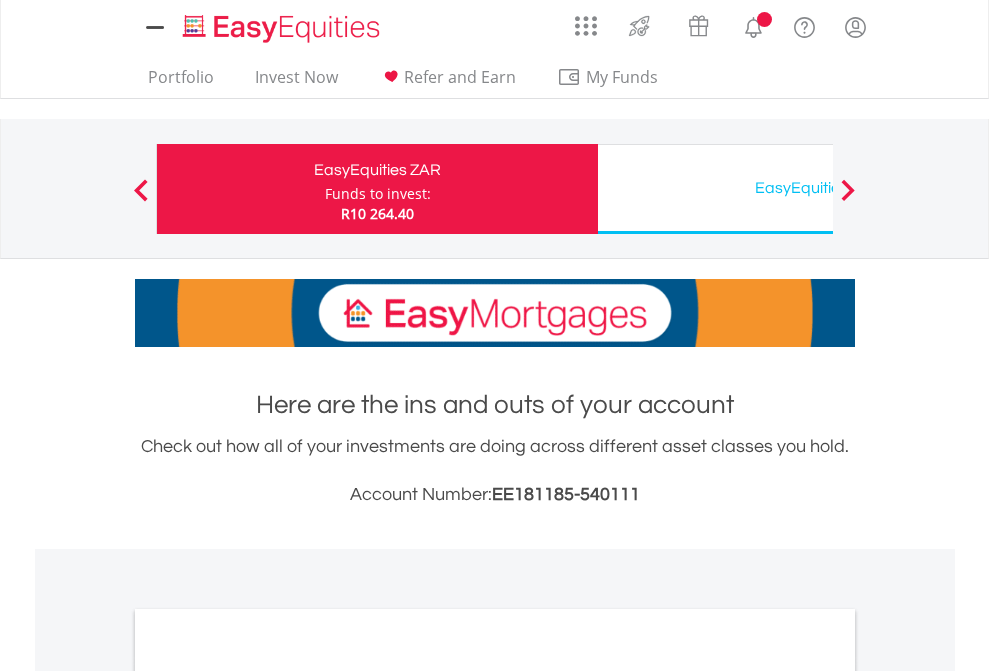 scroll, scrollTop: 0, scrollLeft: 0, axis: both 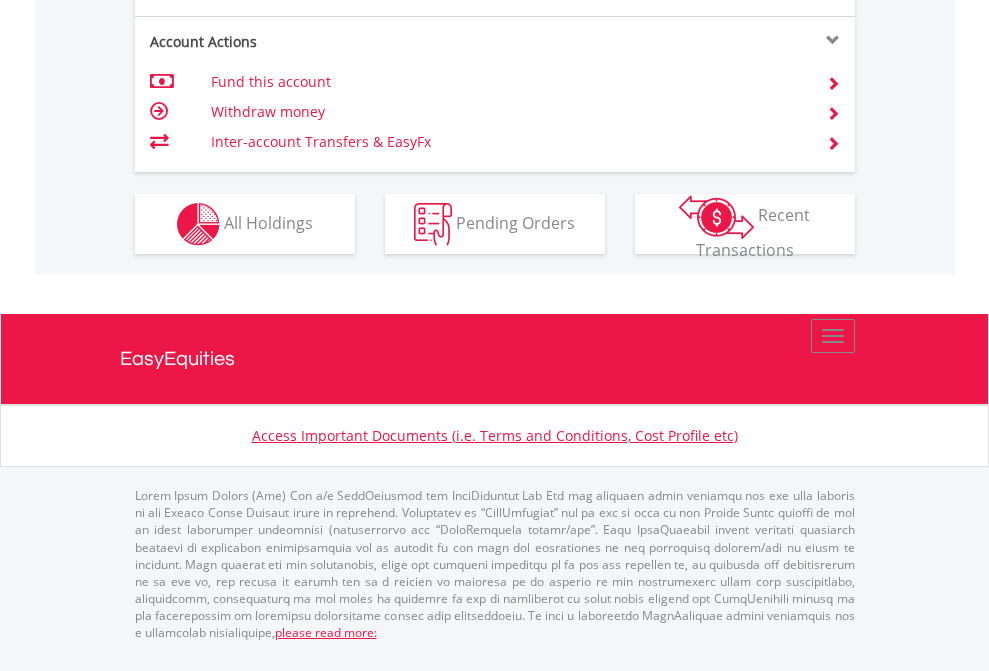 click on "Investment types" at bounding box center (706, -337) 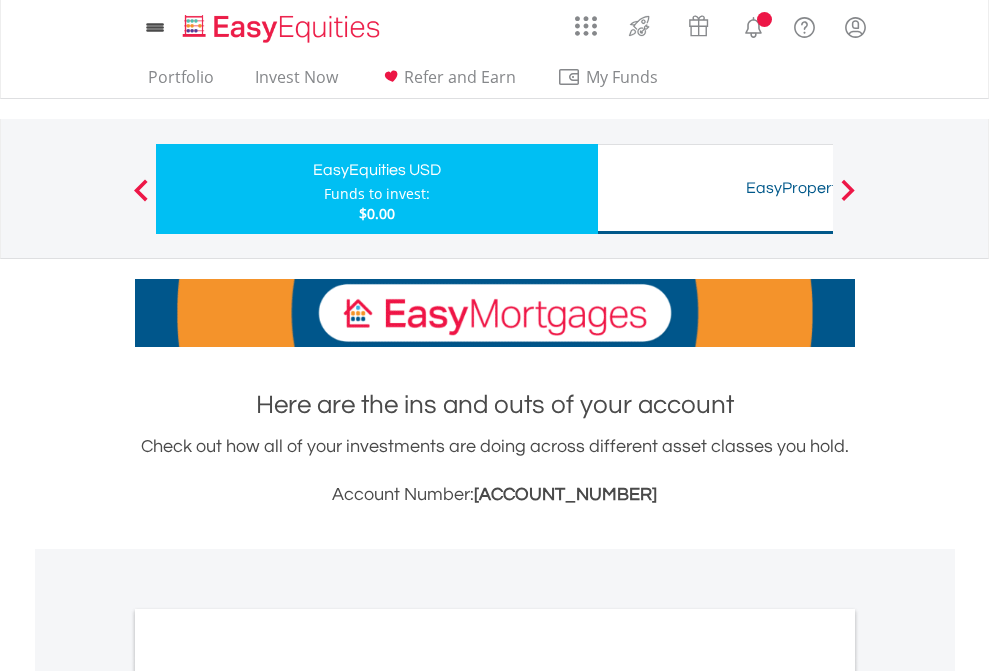 scroll, scrollTop: 0, scrollLeft: 0, axis: both 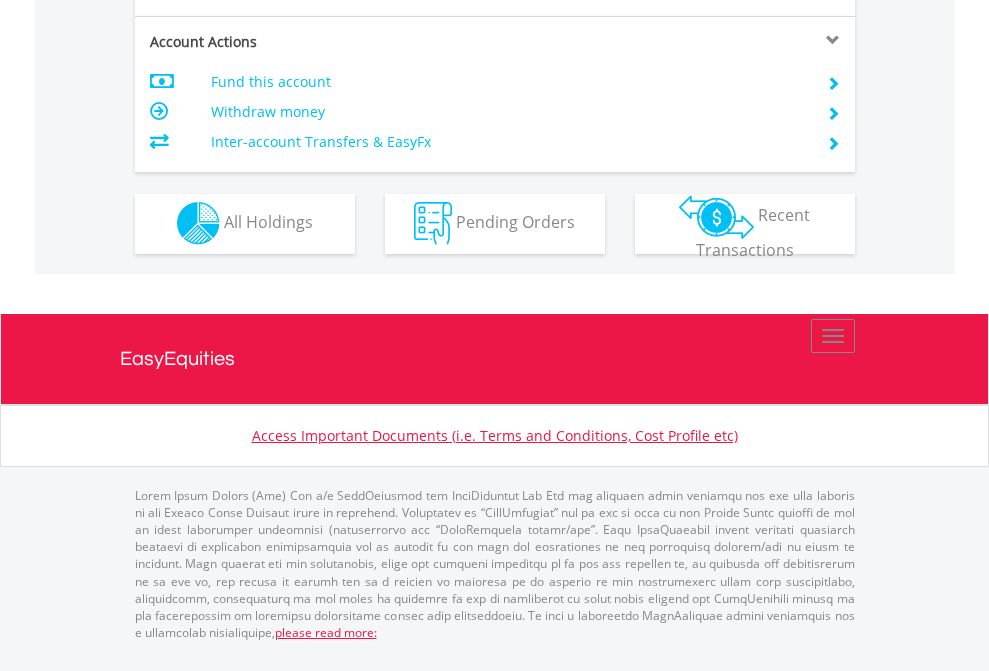click on "Investment types" at bounding box center [706, -353] 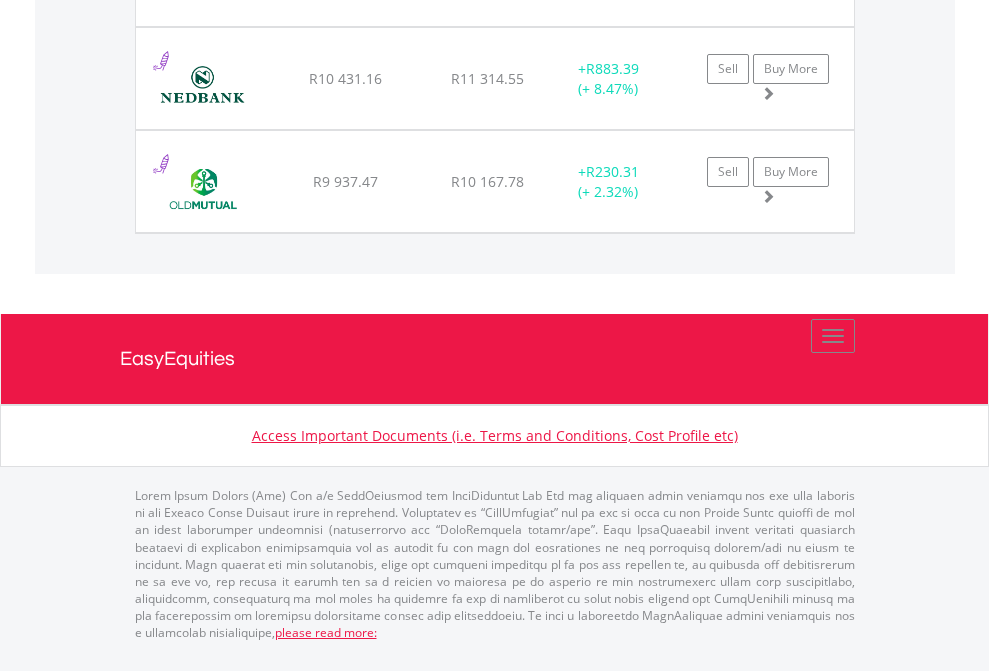 scroll, scrollTop: 2305, scrollLeft: 0, axis: vertical 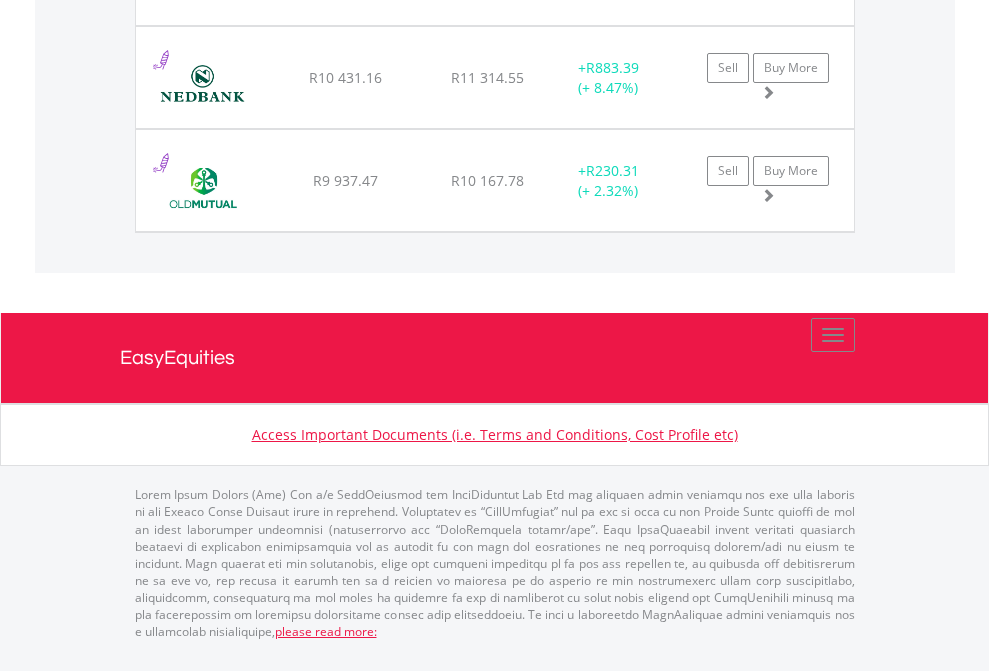 click on "EasyEquities USD" at bounding box center (818, -1625) 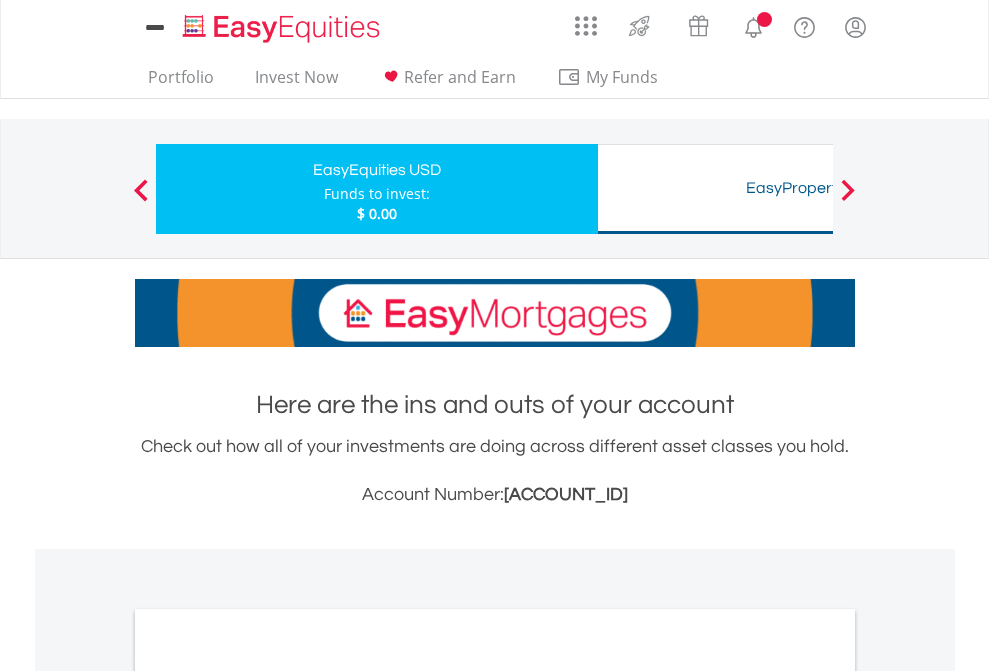 scroll, scrollTop: 0, scrollLeft: 0, axis: both 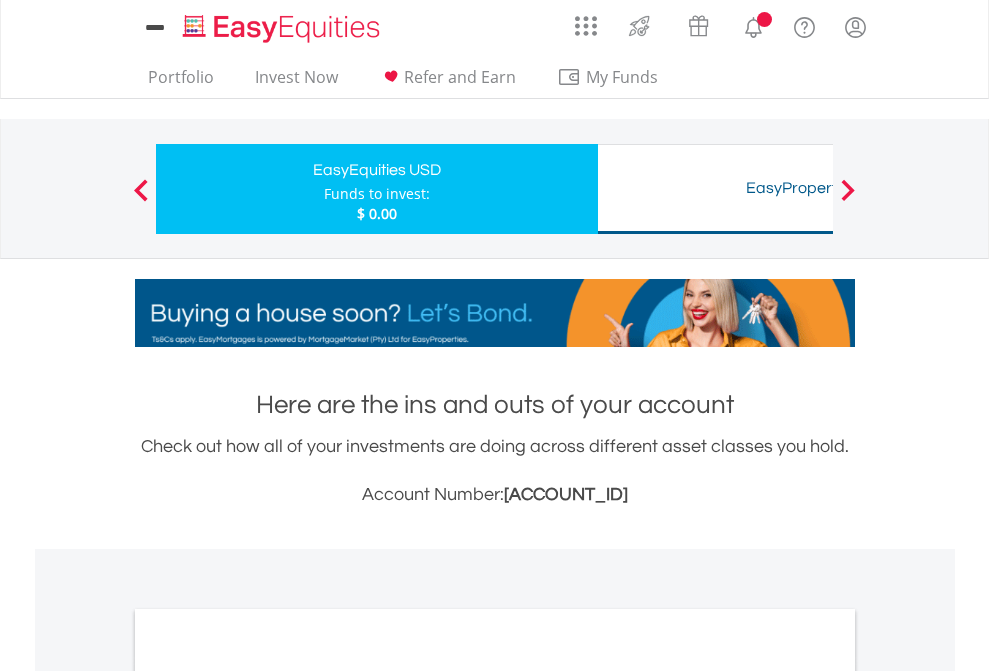 click on "All Holdings" at bounding box center (268, 1096) 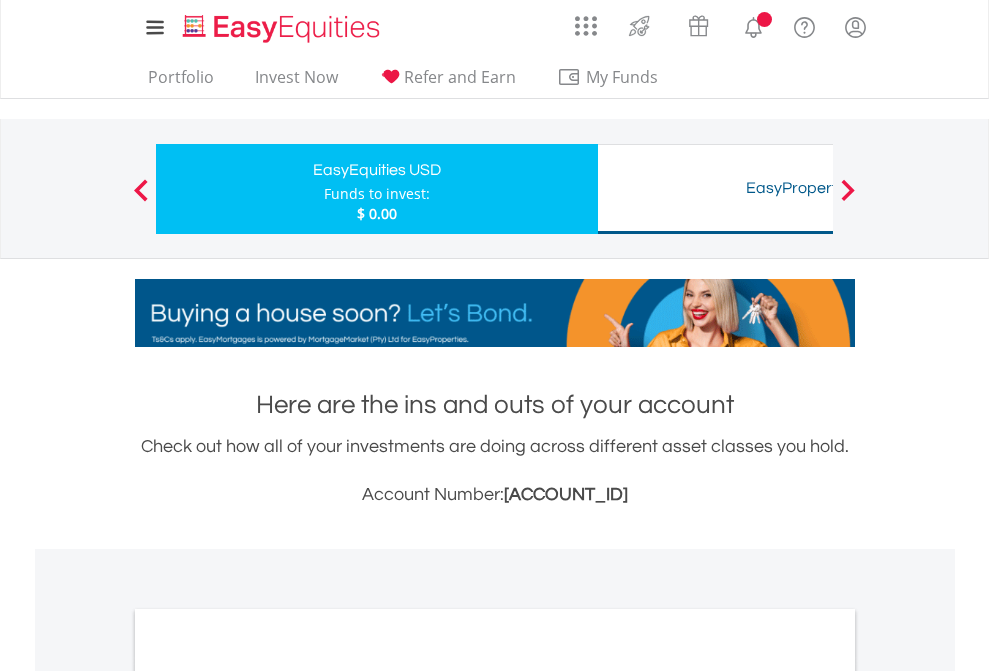scroll, scrollTop: 1202, scrollLeft: 0, axis: vertical 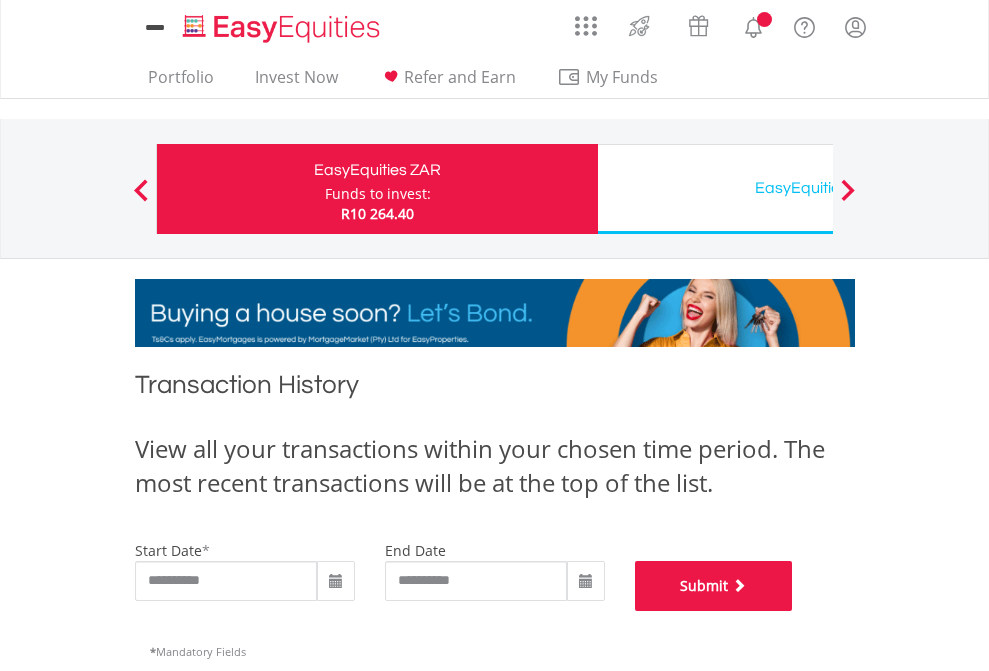click on "Submit" at bounding box center [714, 586] 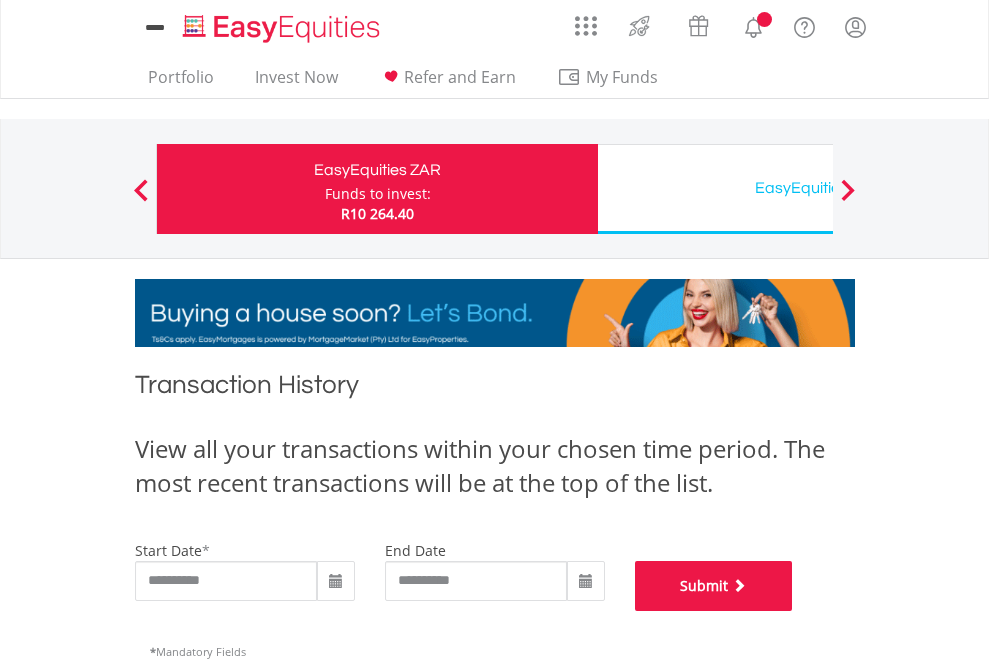 scroll, scrollTop: 811, scrollLeft: 0, axis: vertical 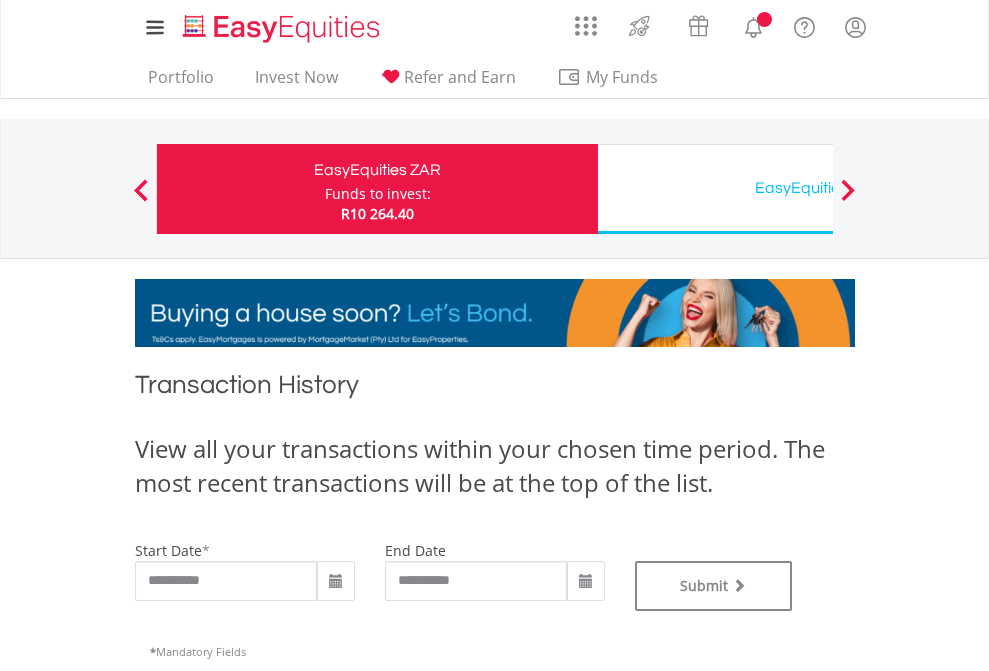 click on "EasyEquities USD" at bounding box center (818, 188) 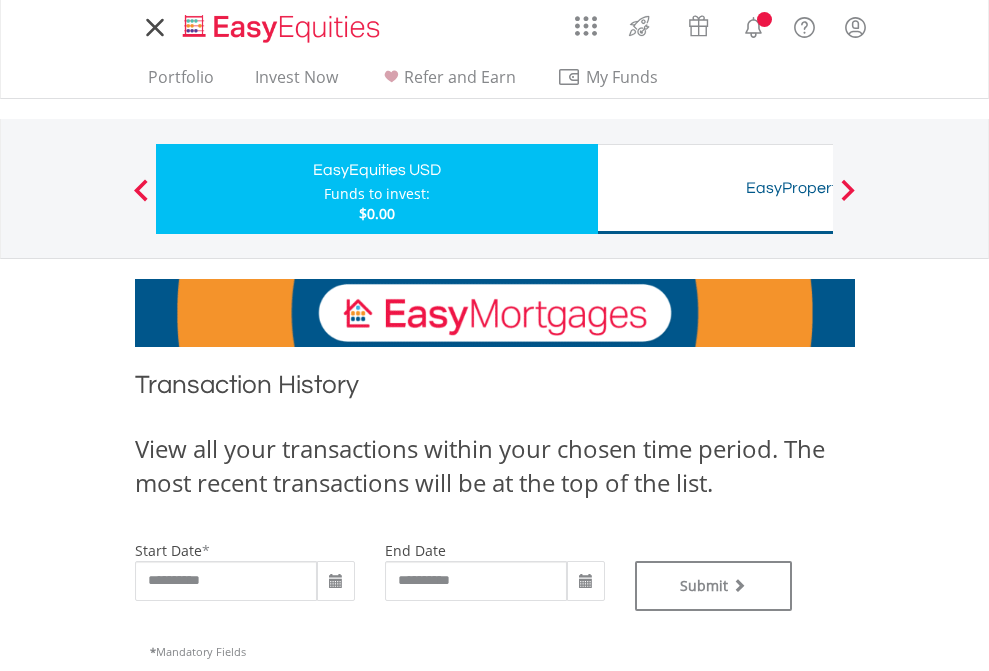 type on "**********" 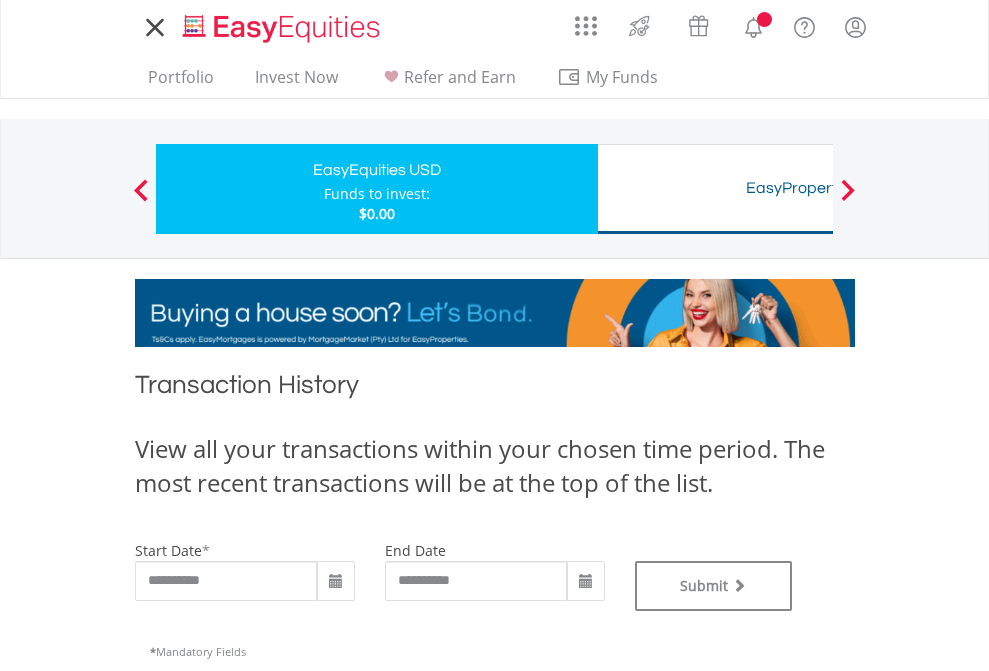 type on "**********" 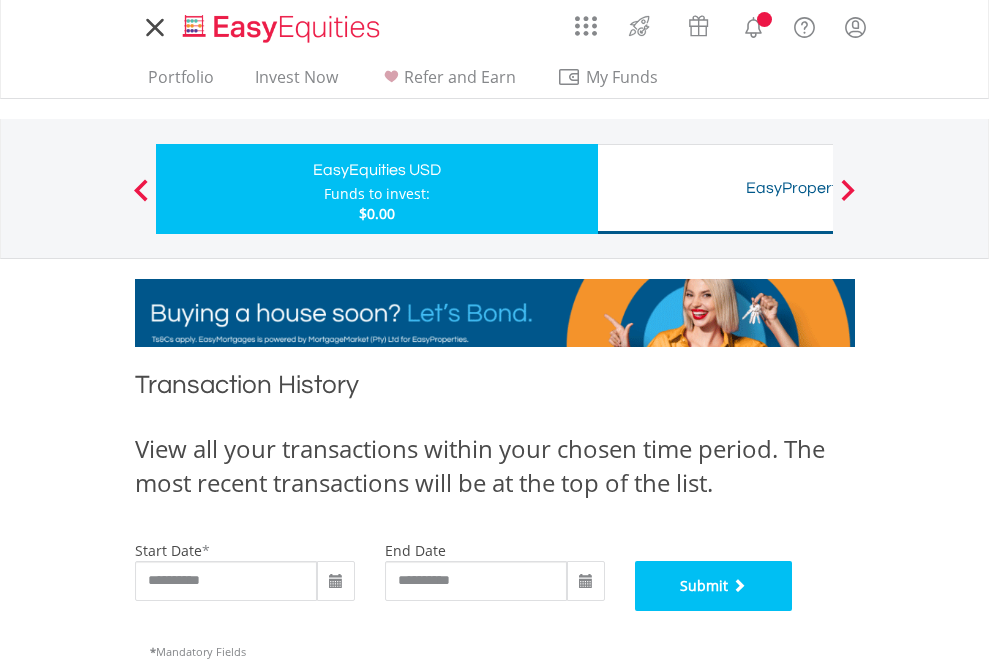 click on "Submit" at bounding box center (714, 586) 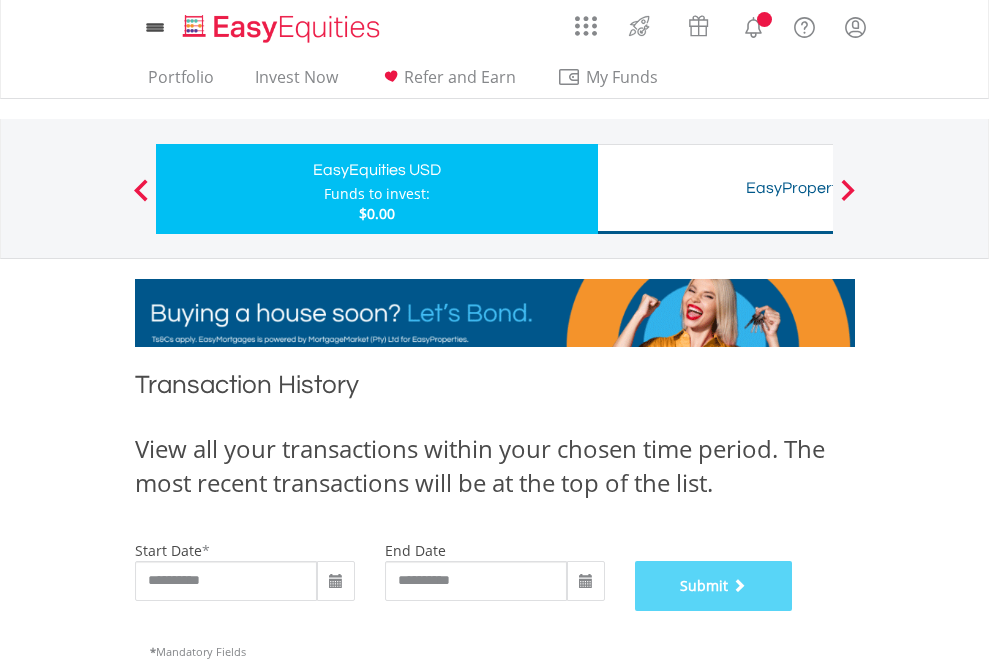 scroll, scrollTop: 811, scrollLeft: 0, axis: vertical 